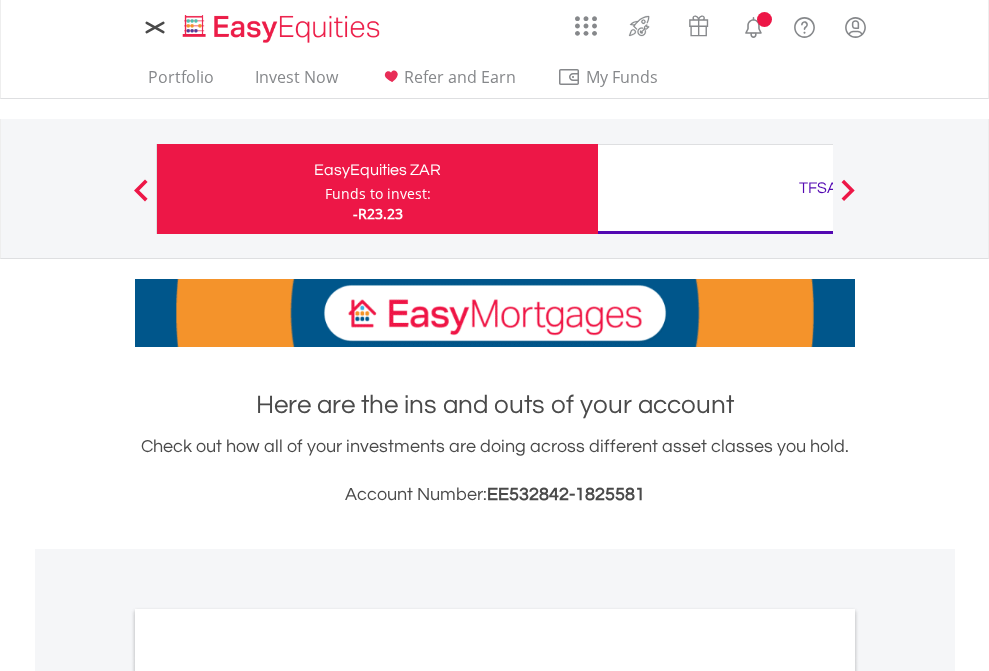 scroll, scrollTop: 0, scrollLeft: 0, axis: both 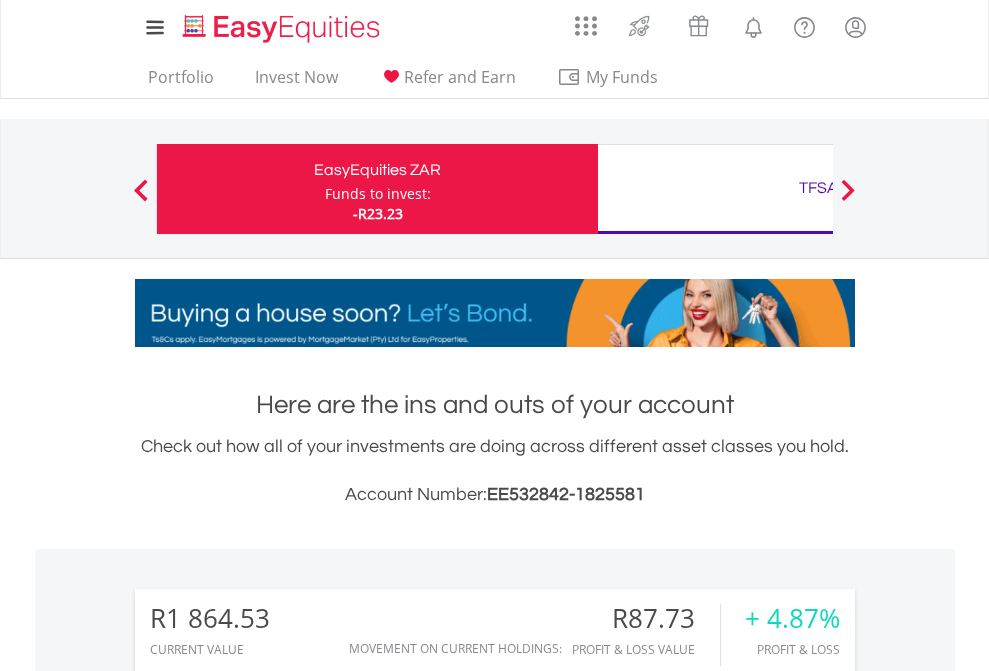 click on "Funds to invest:" at bounding box center (378, 194) 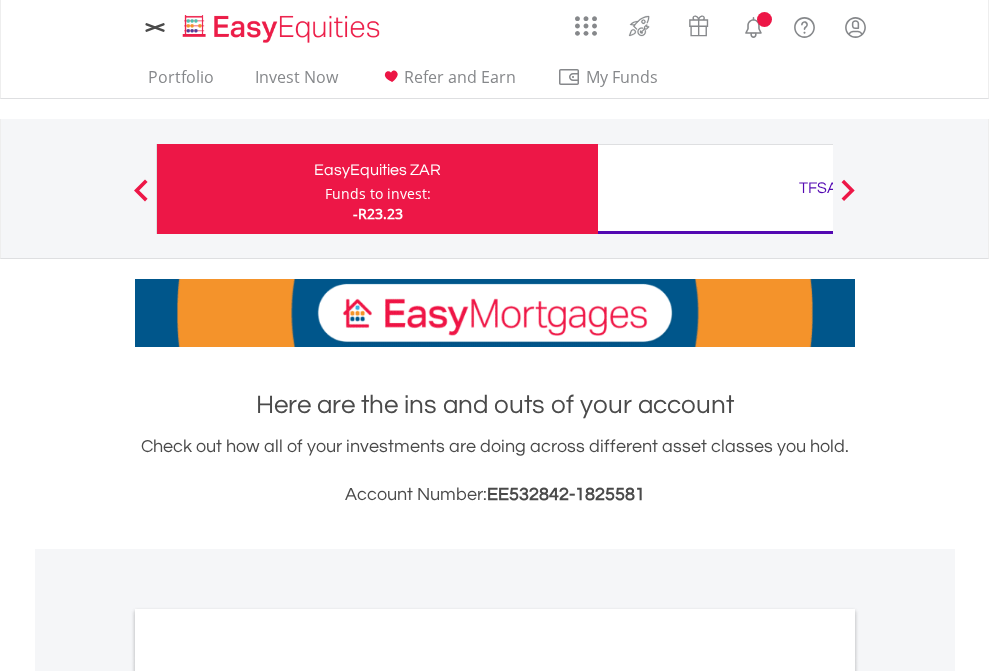 scroll, scrollTop: 0, scrollLeft: 0, axis: both 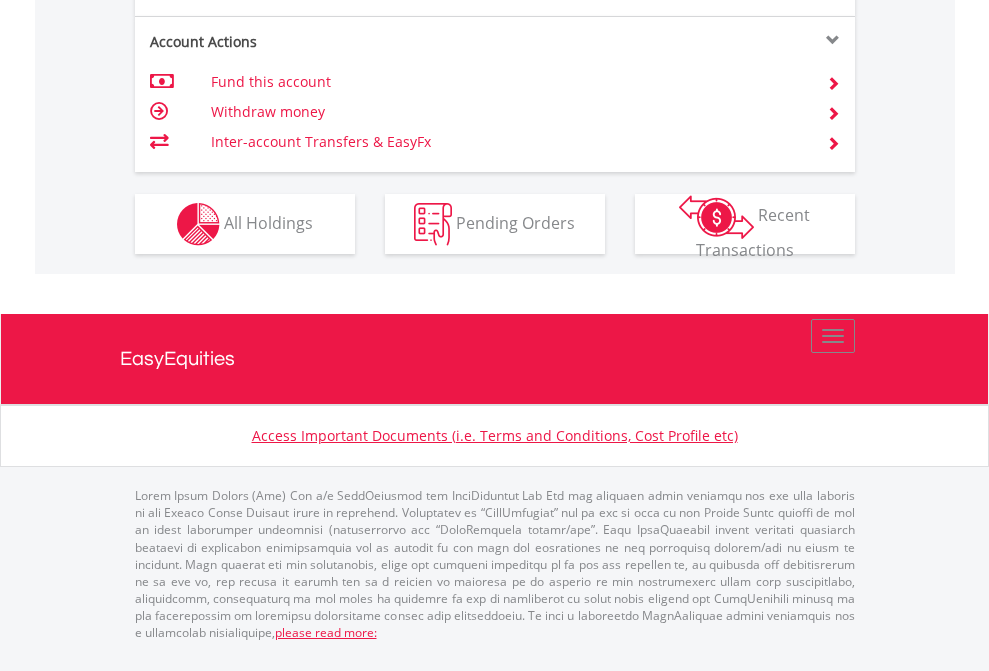 click on "Investment types" at bounding box center (706, -337) 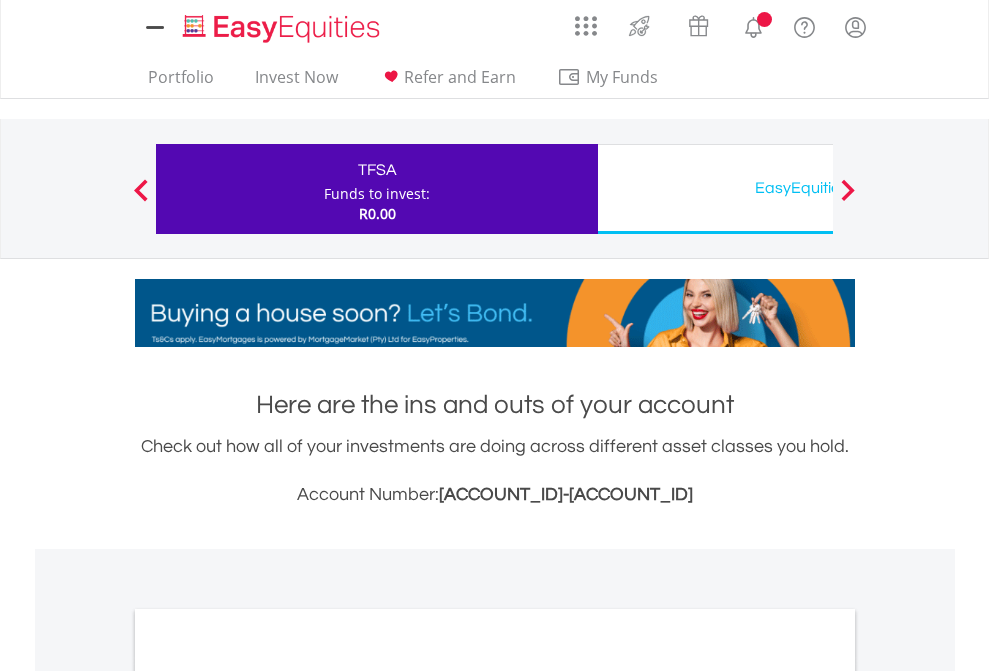 scroll, scrollTop: 0, scrollLeft: 0, axis: both 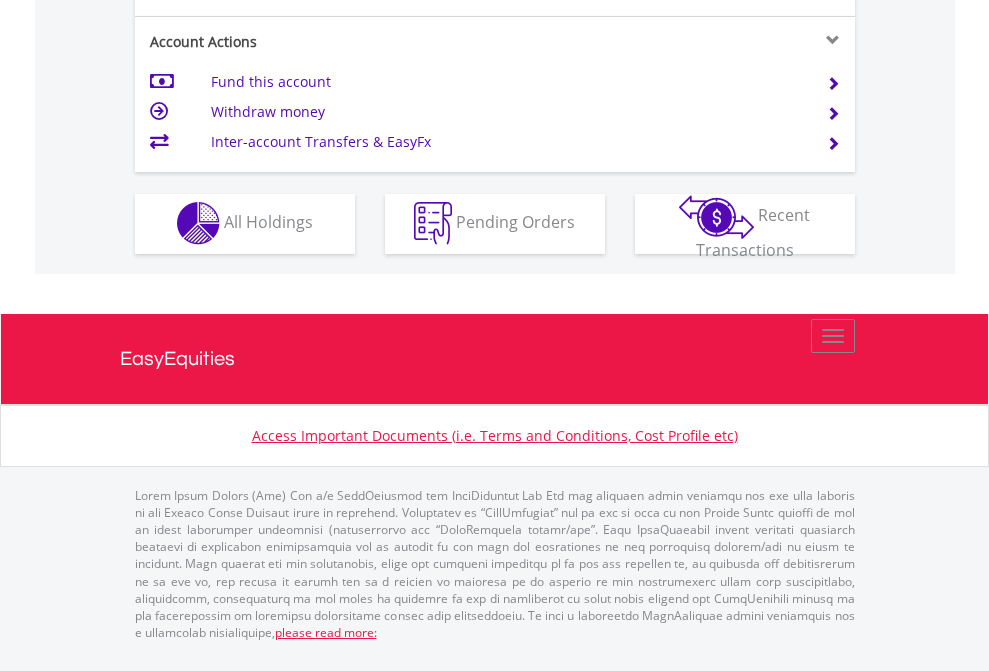 click on "Investment types" at bounding box center (706, -353) 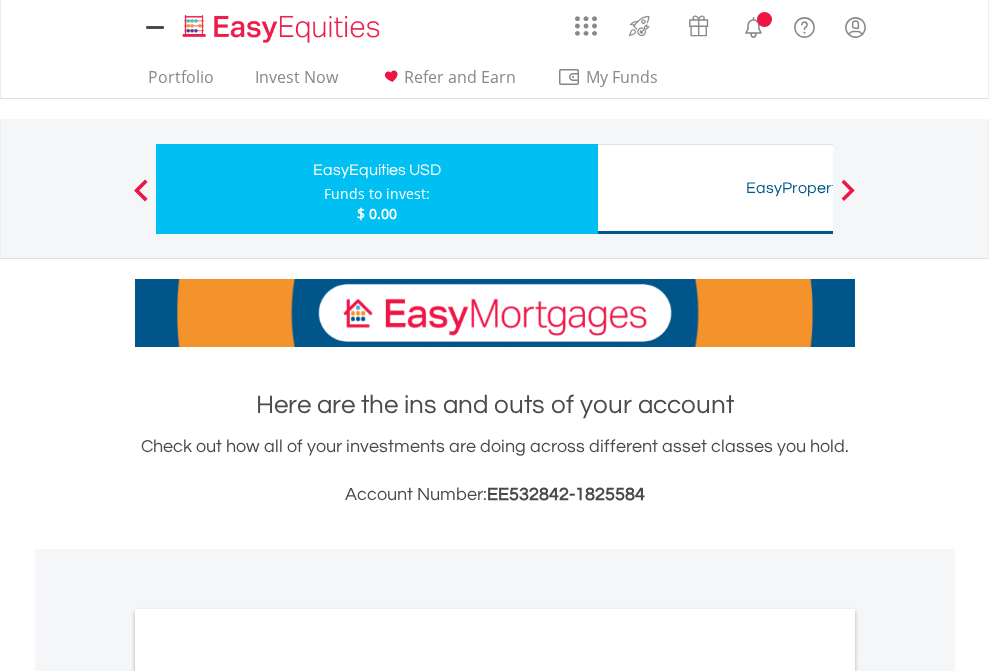 scroll, scrollTop: 0, scrollLeft: 0, axis: both 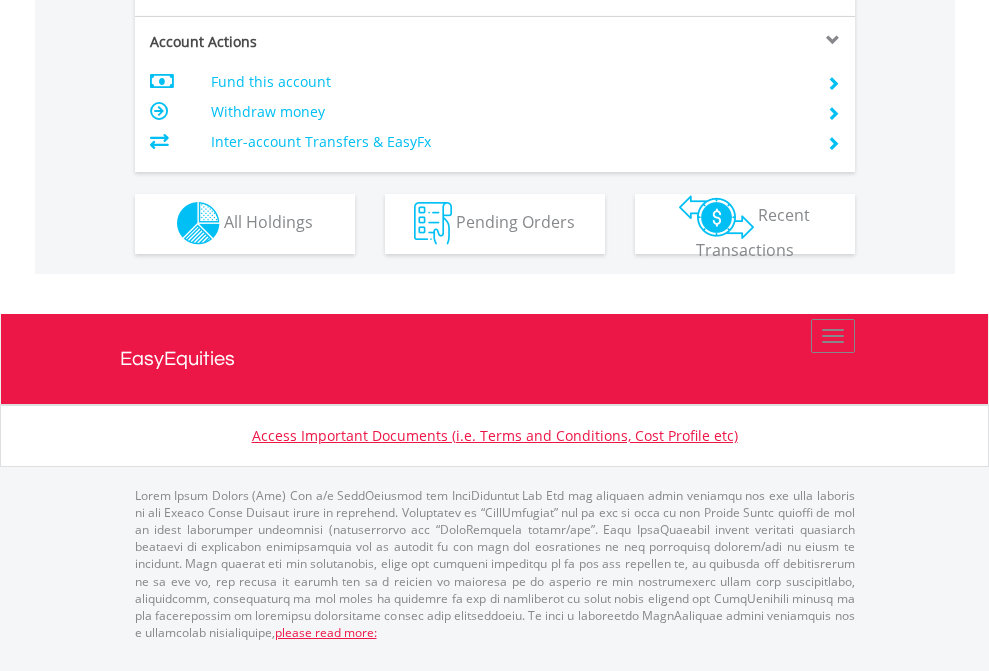 click on "Investment types" at bounding box center [706, -353] 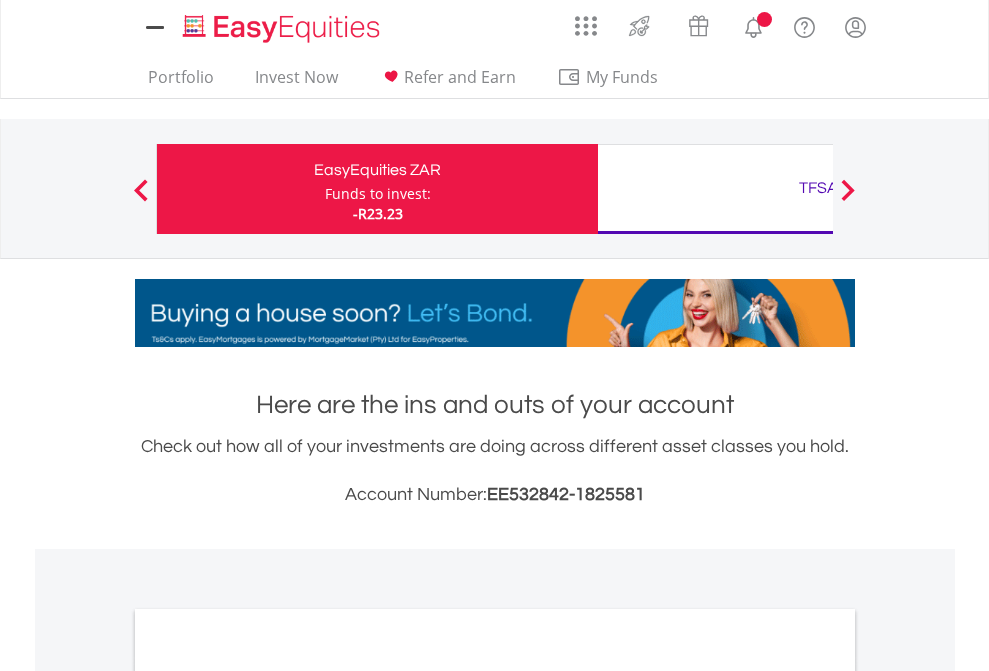 click on "All Holdings" at bounding box center [268, 1096] 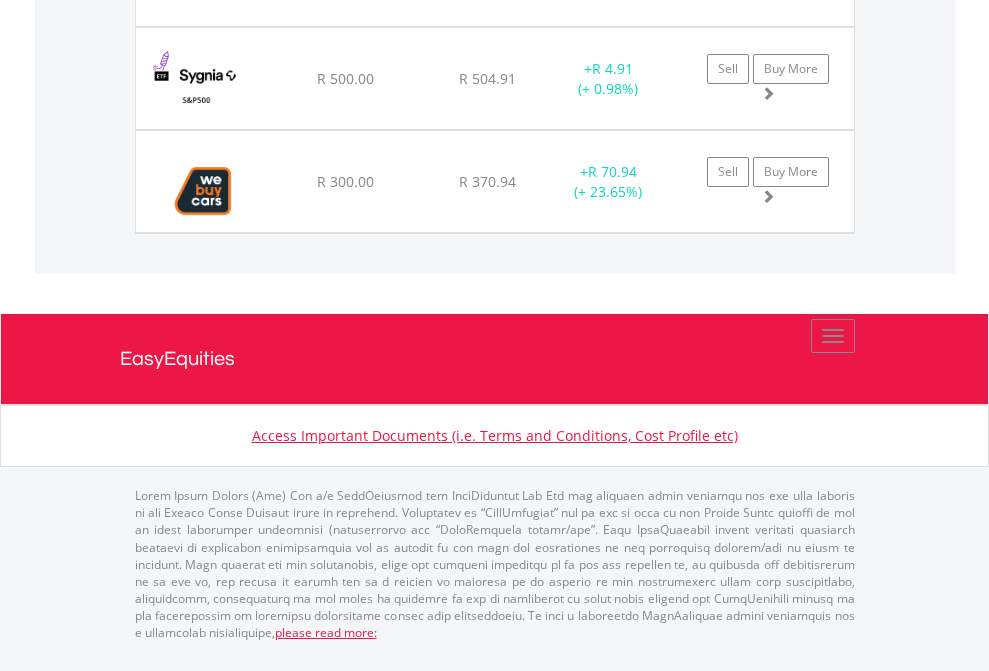 scroll, scrollTop: 2305, scrollLeft: 0, axis: vertical 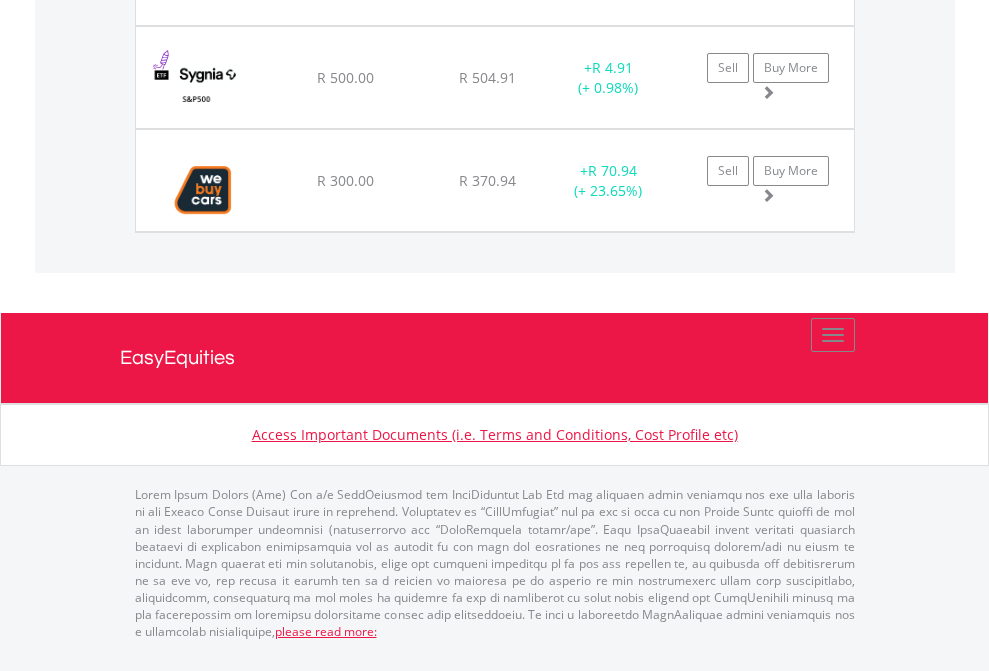 click on "TFSA" at bounding box center (818, -1625) 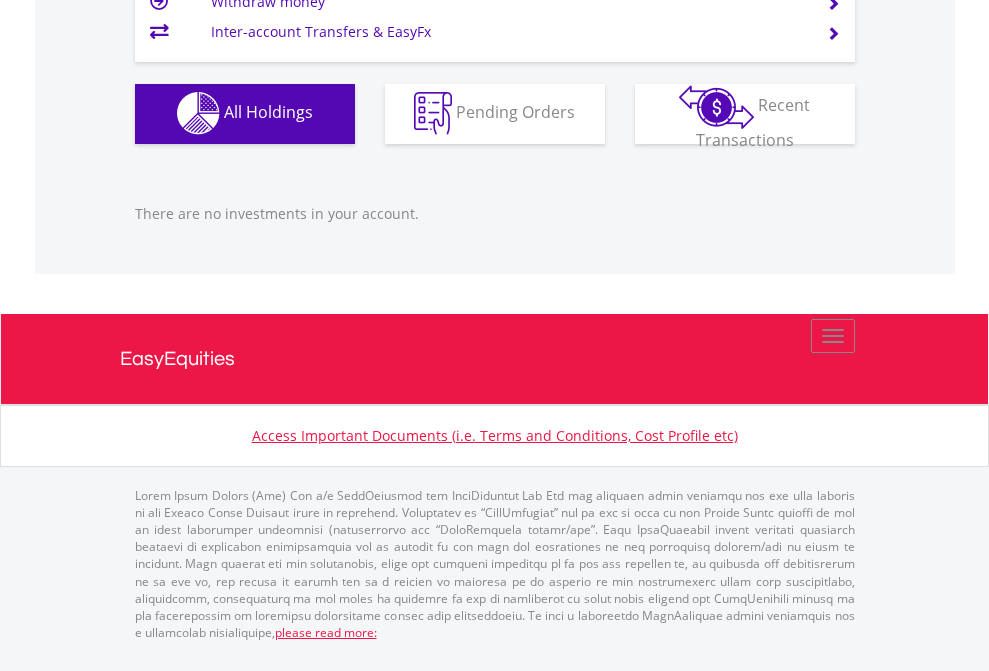 scroll, scrollTop: 1980, scrollLeft: 0, axis: vertical 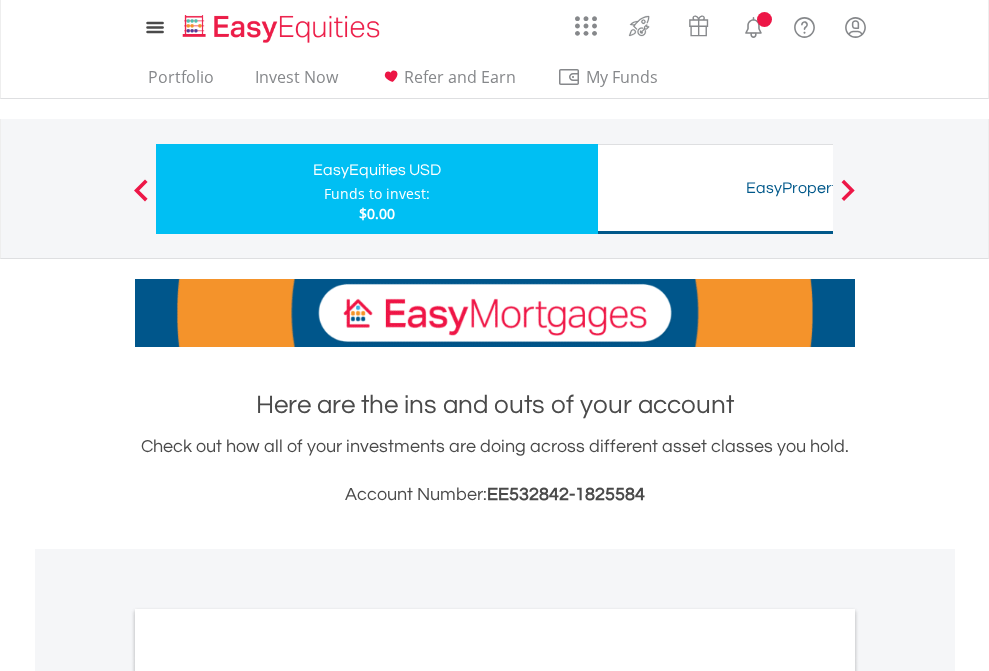 click on "All Holdings" at bounding box center [268, 1096] 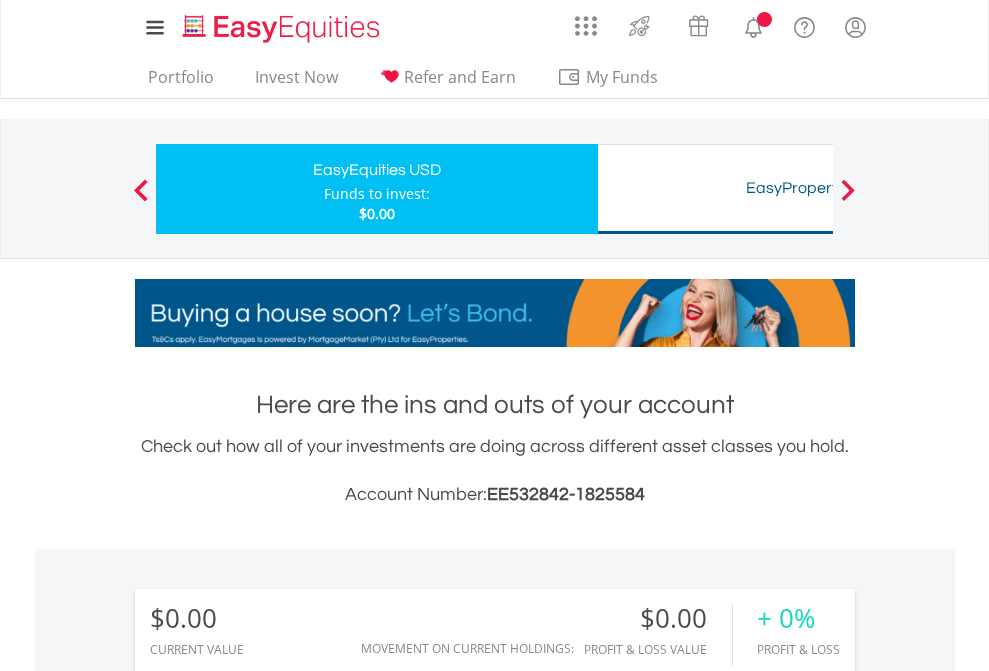 scroll, scrollTop: 1486, scrollLeft: 0, axis: vertical 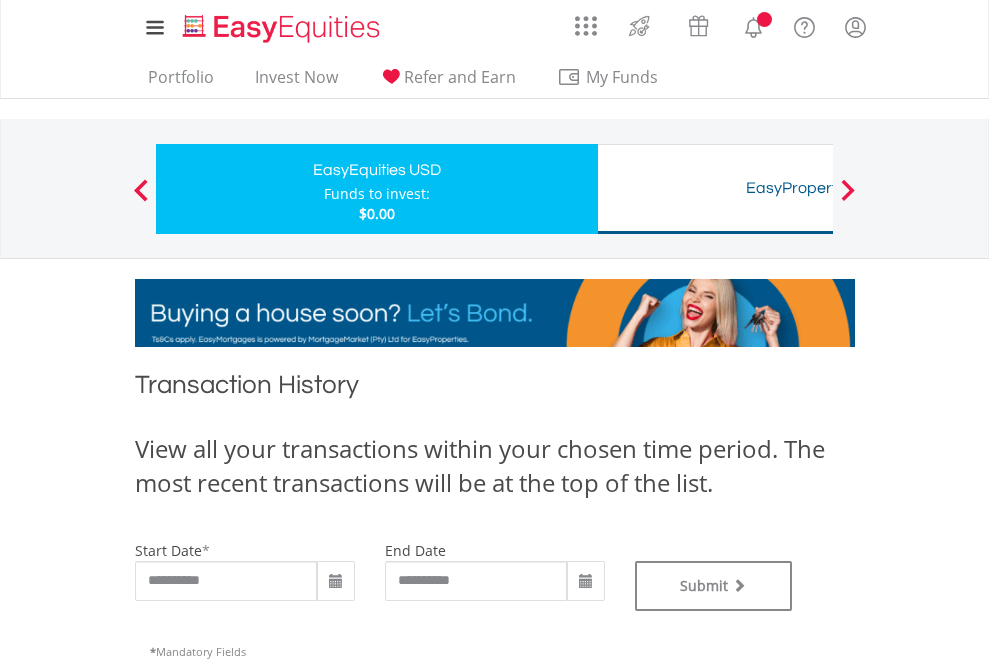 type on "**********" 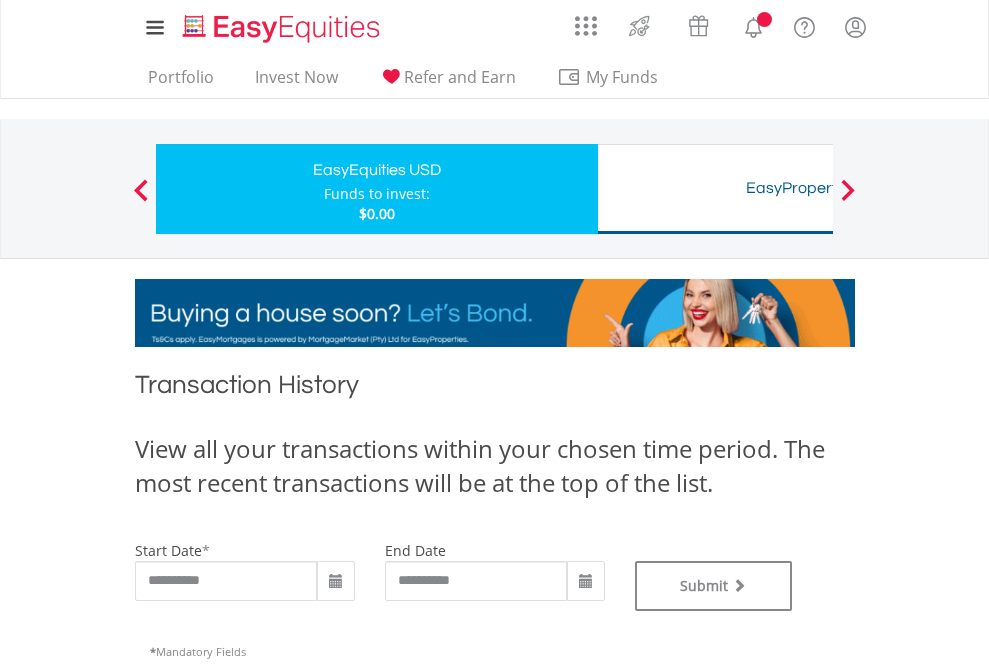type on "**********" 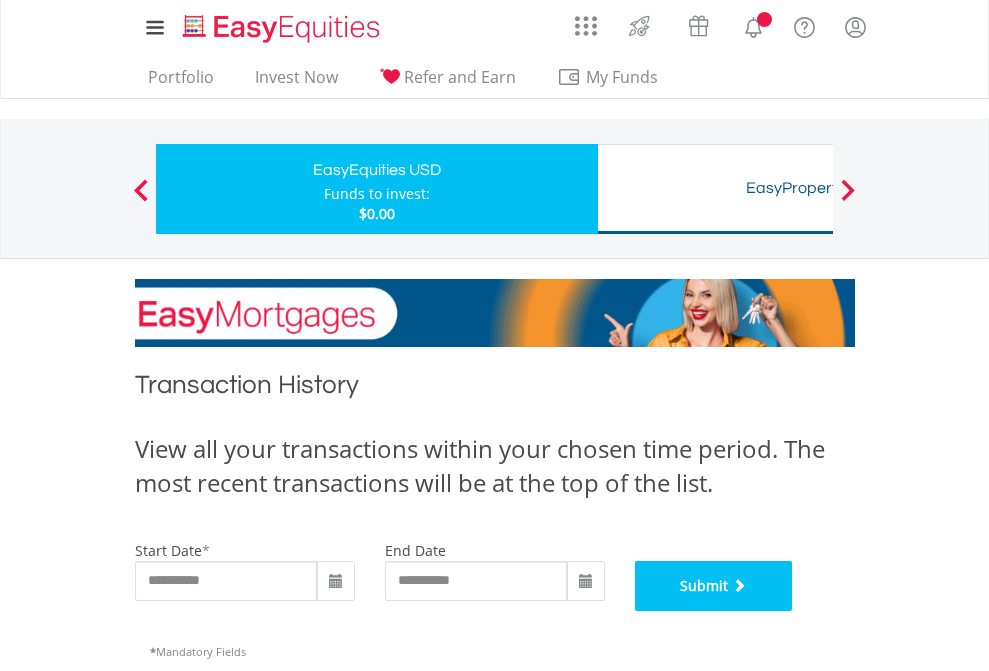 click on "Submit" at bounding box center [714, 586] 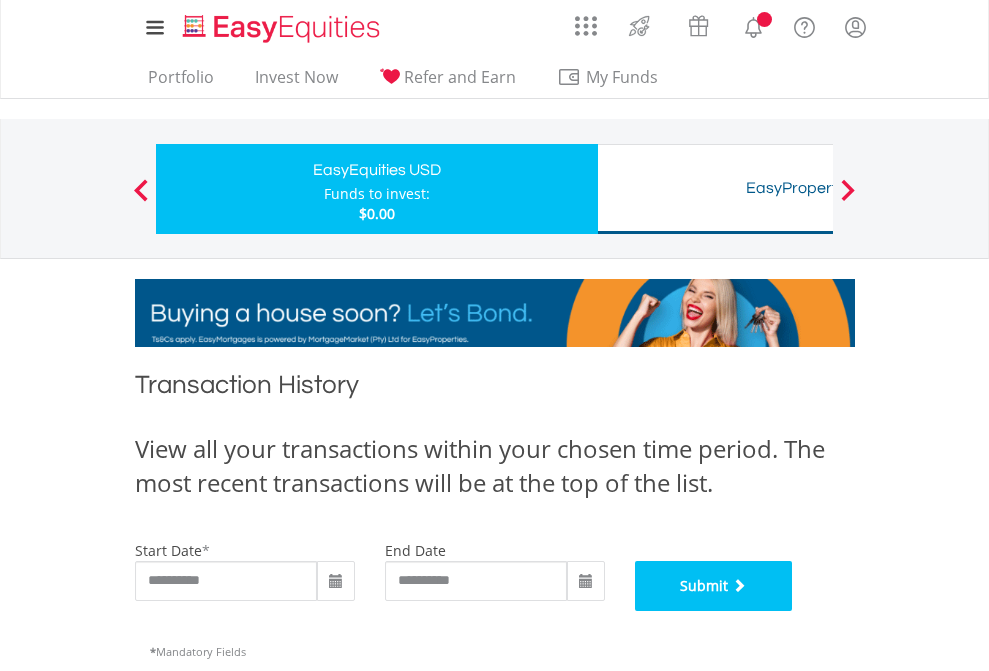 scroll, scrollTop: 811, scrollLeft: 0, axis: vertical 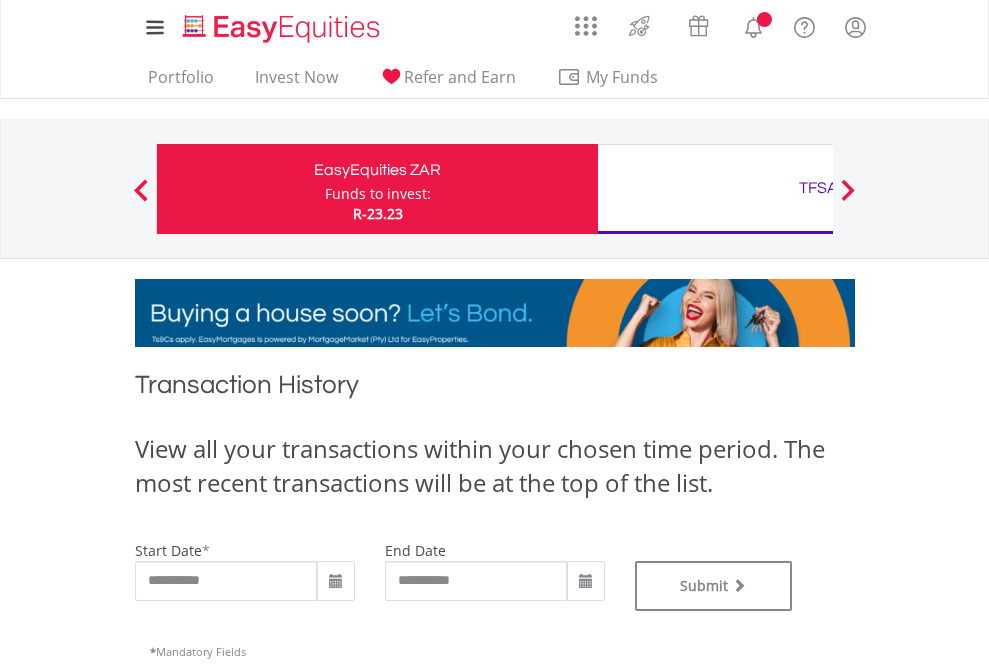 click on "TFSA" at bounding box center (818, 188) 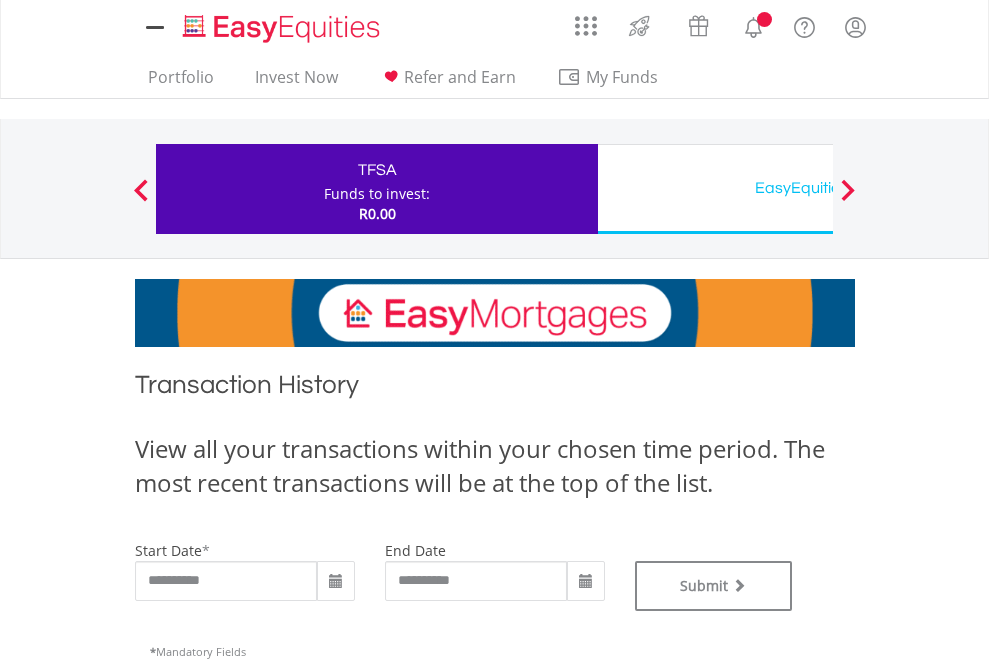 scroll, scrollTop: 0, scrollLeft: 0, axis: both 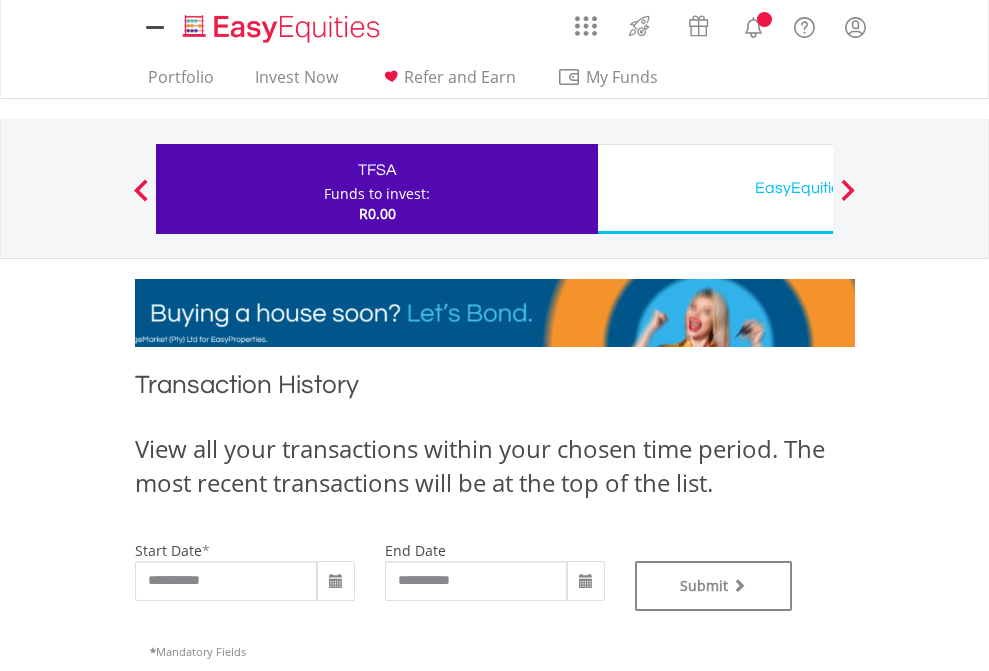 type on "**********" 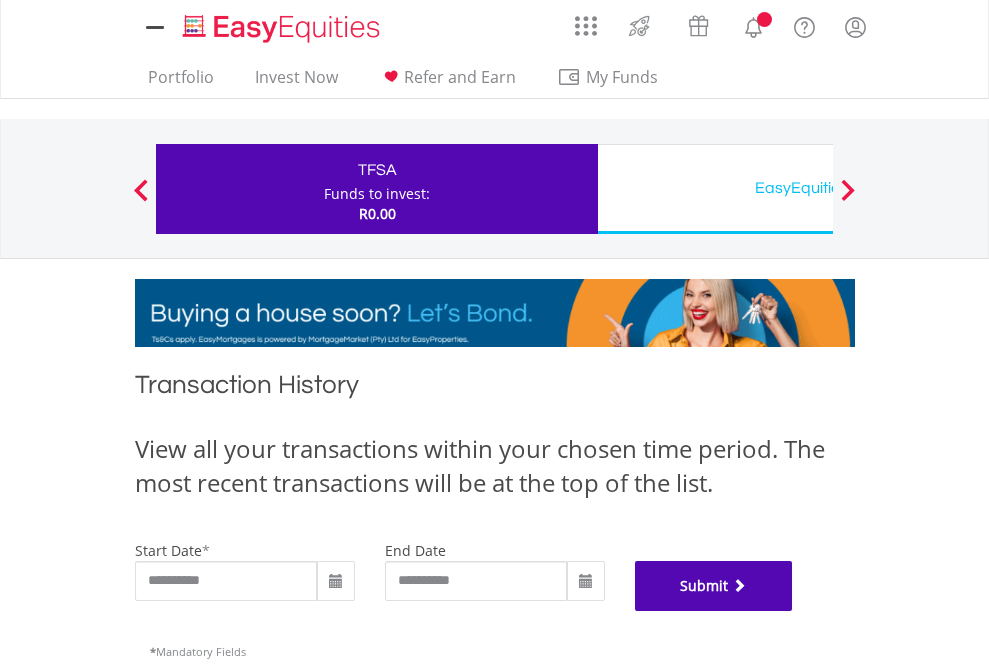 click on "Submit" at bounding box center [714, 586] 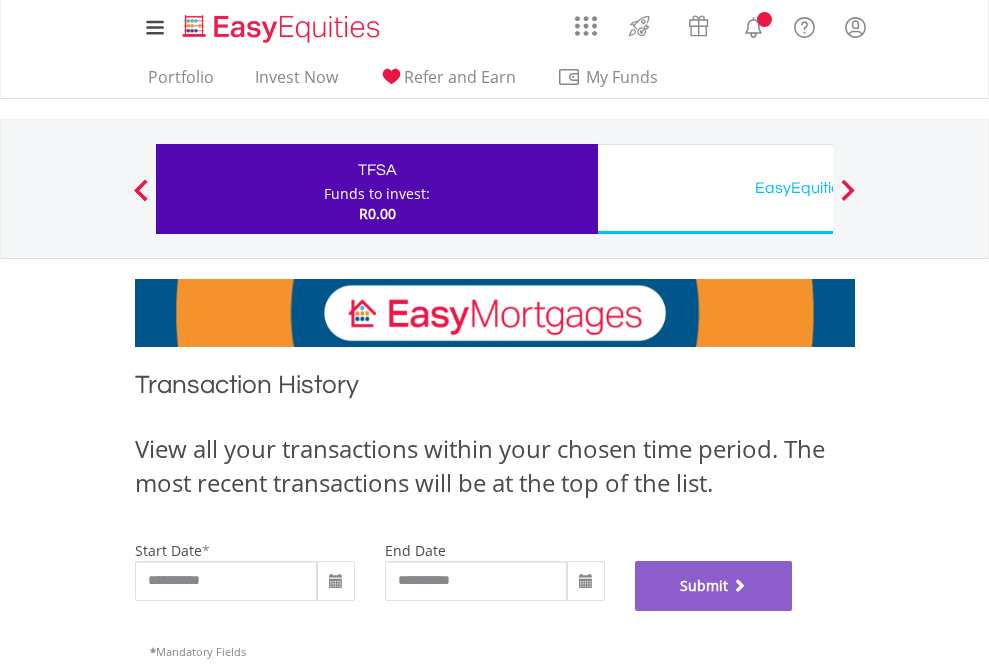 scroll, scrollTop: 811, scrollLeft: 0, axis: vertical 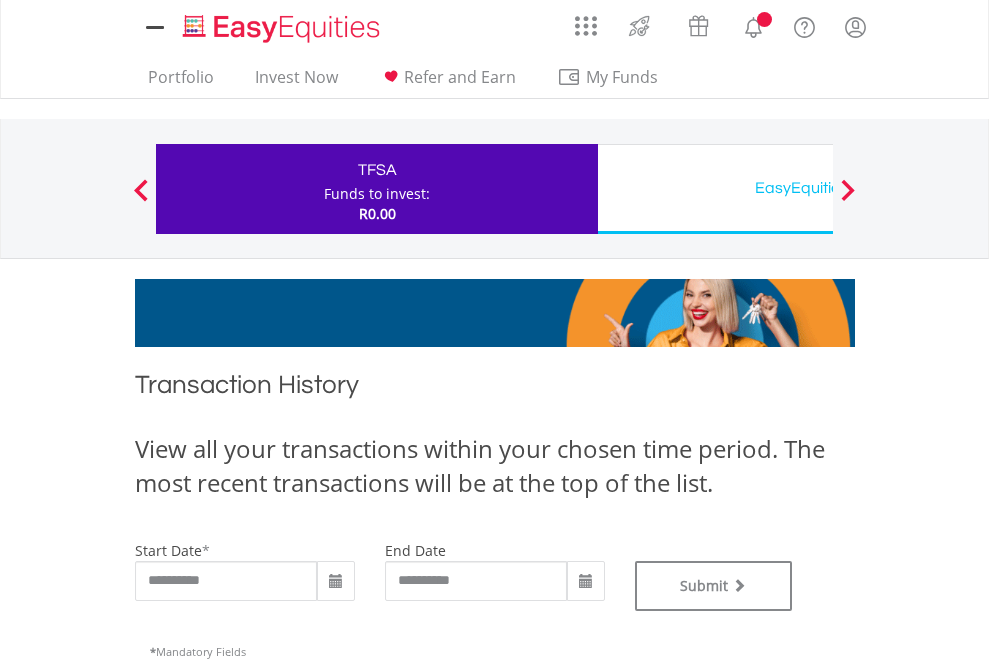 click on "EasyEquities USD" at bounding box center (818, 188) 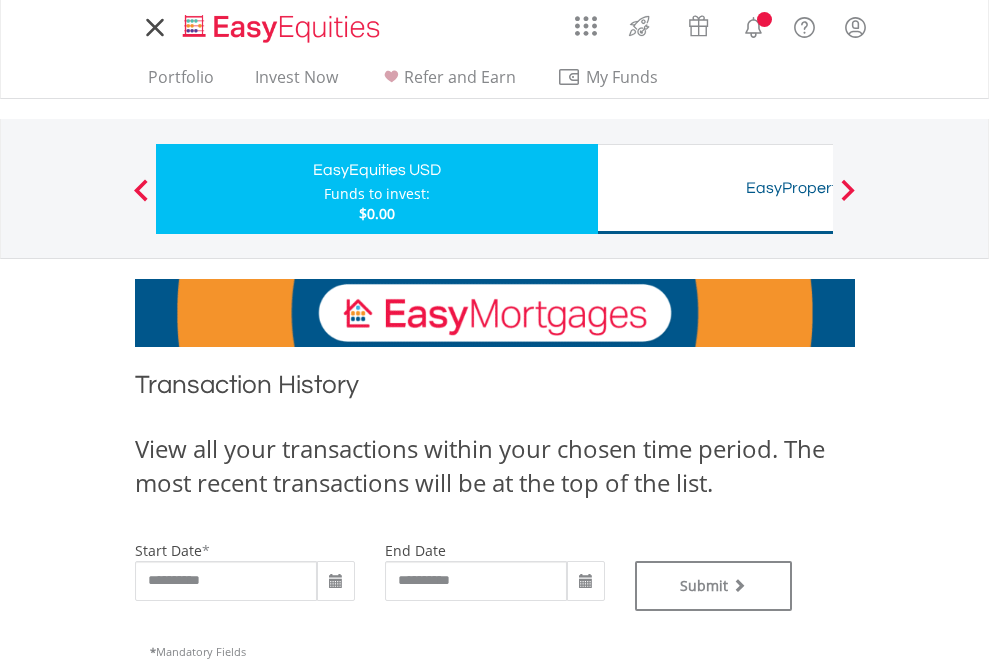 scroll, scrollTop: 0, scrollLeft: 0, axis: both 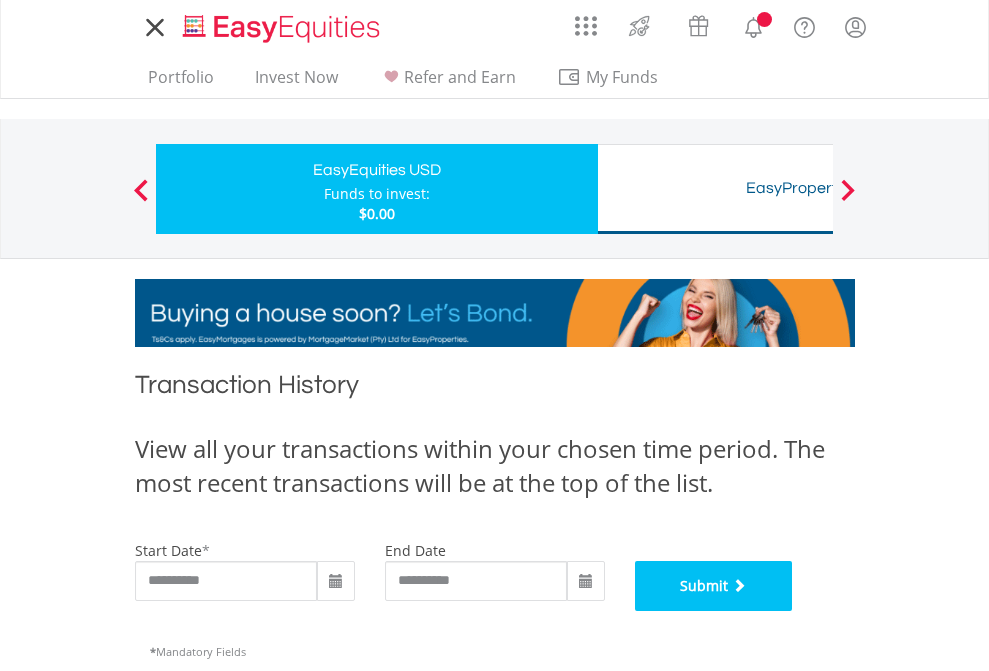 click on "Submit" at bounding box center (714, 586) 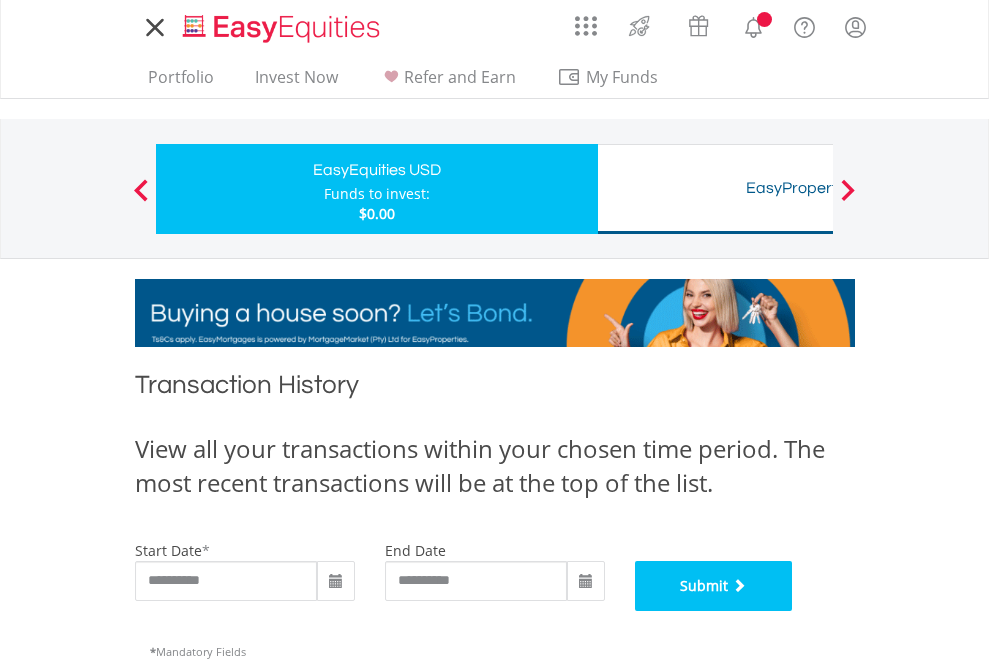 scroll, scrollTop: 811, scrollLeft: 0, axis: vertical 